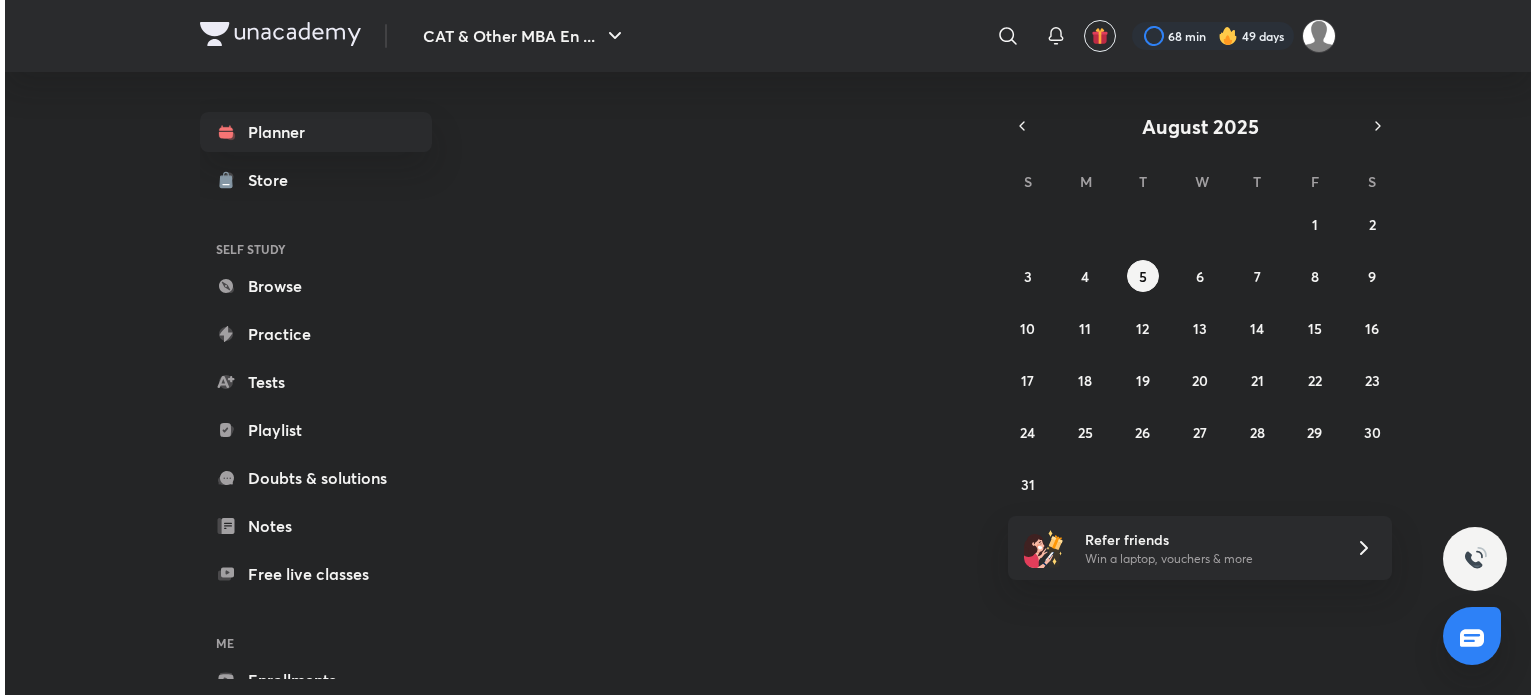 scroll, scrollTop: 0, scrollLeft: 0, axis: both 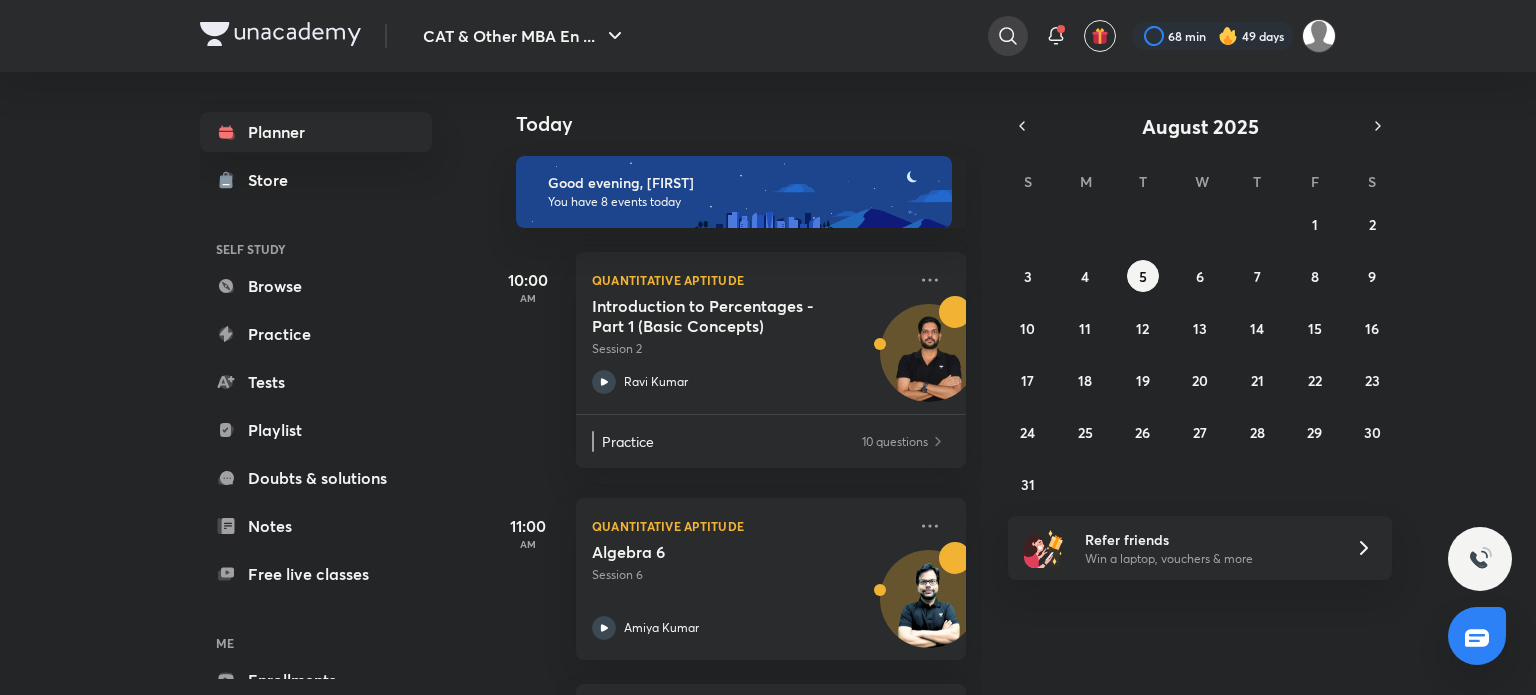 click 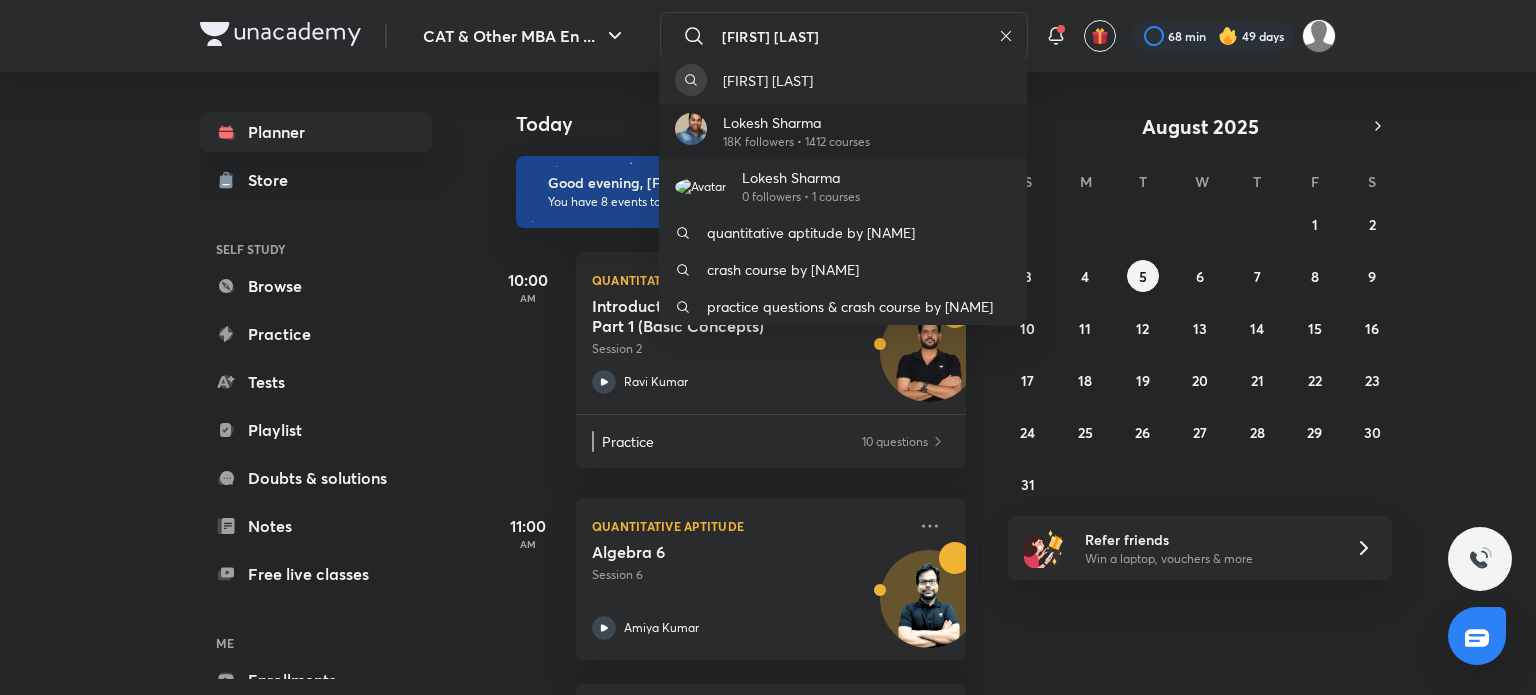type on "lokesh sh" 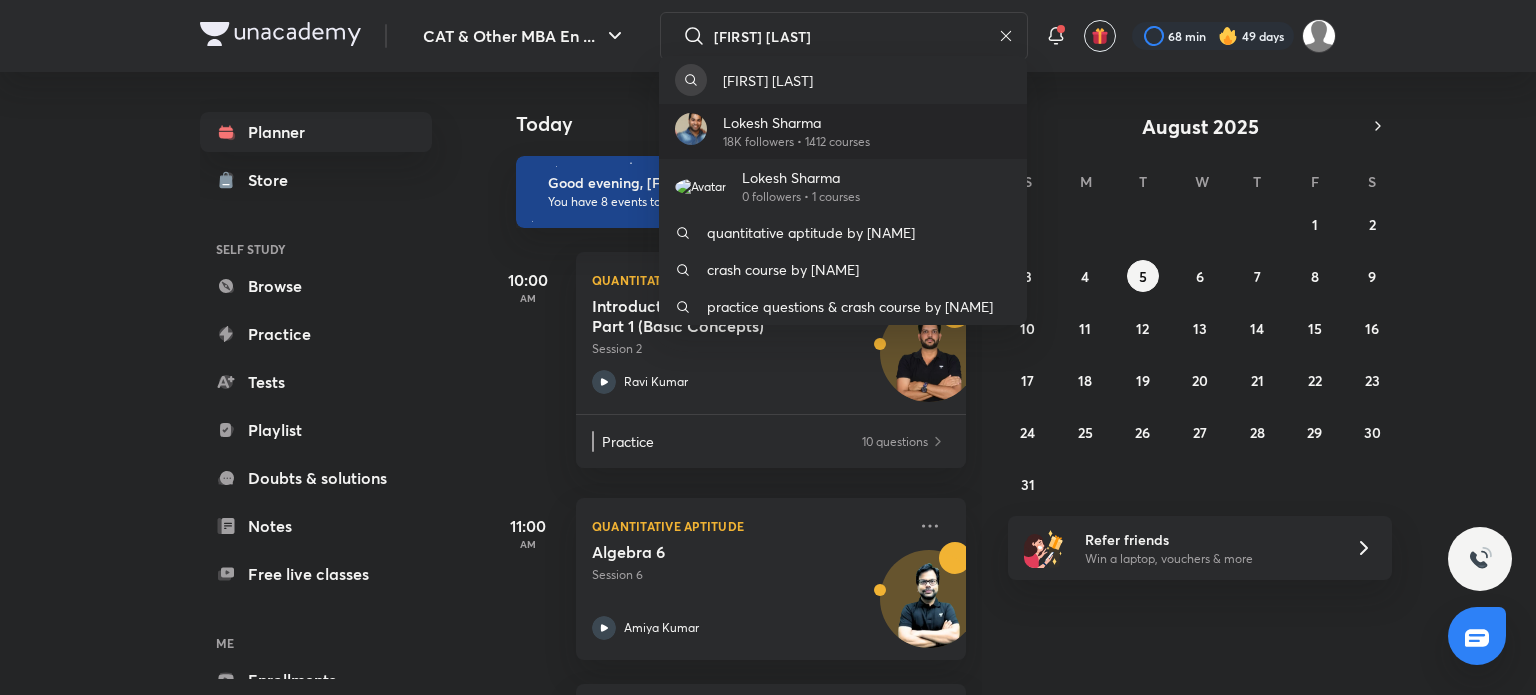 click on "Lokesh Sharma" at bounding box center (796, 122) 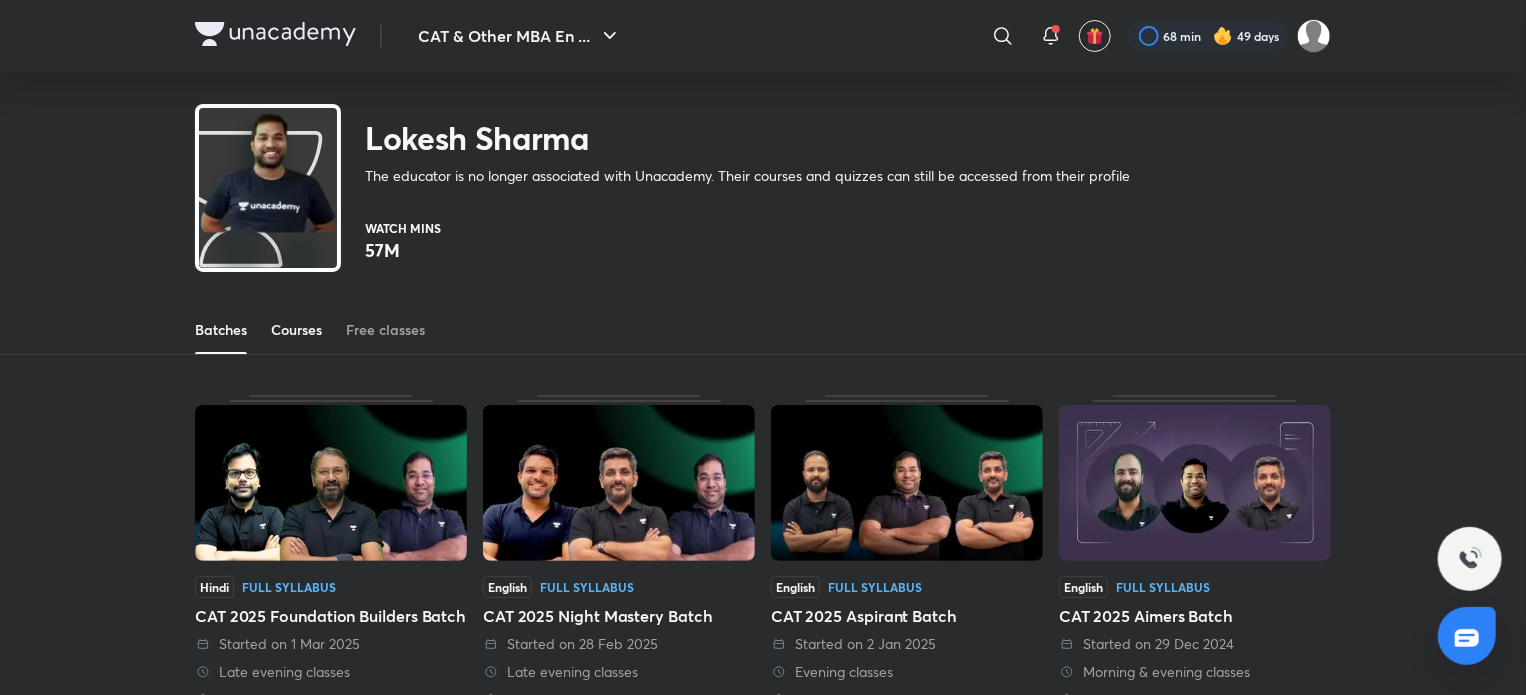 click on "Courses" at bounding box center (296, 330) 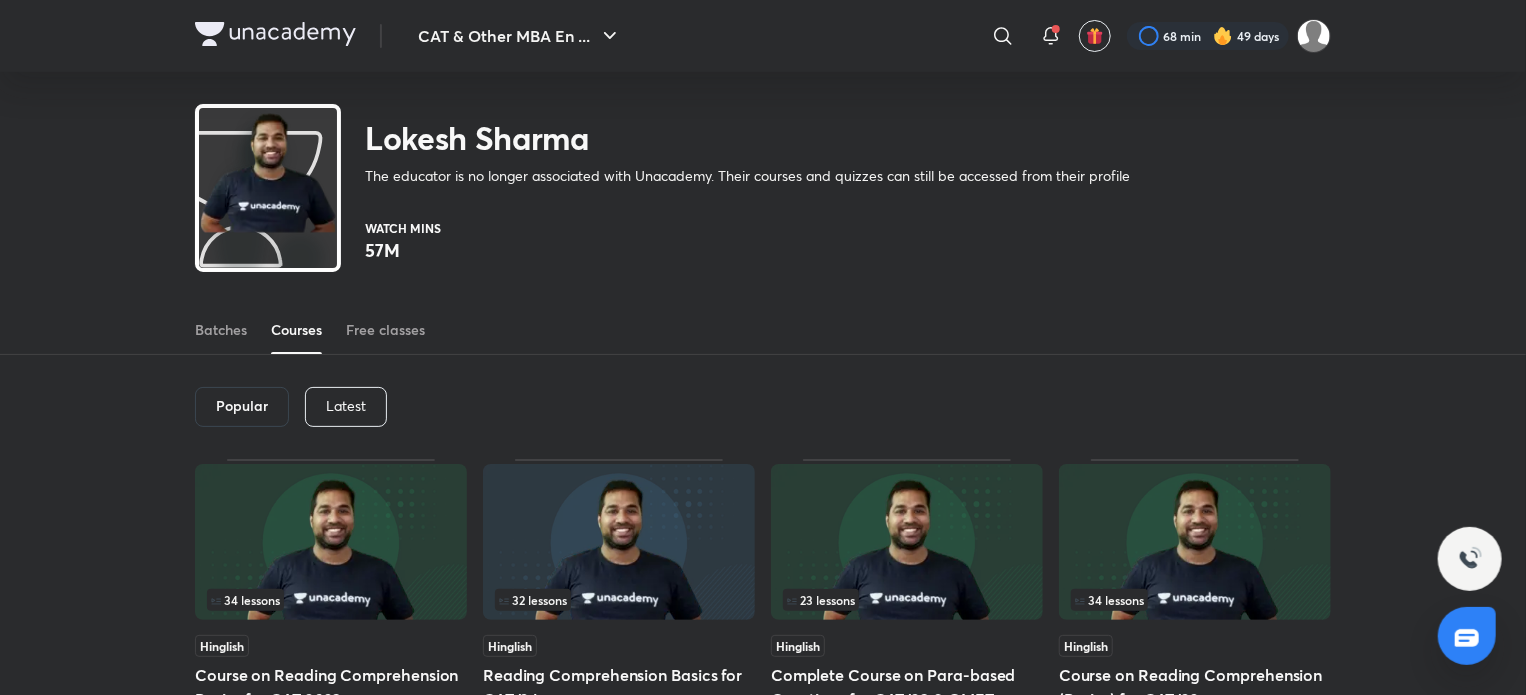 click on "Latest" at bounding box center [346, 406] 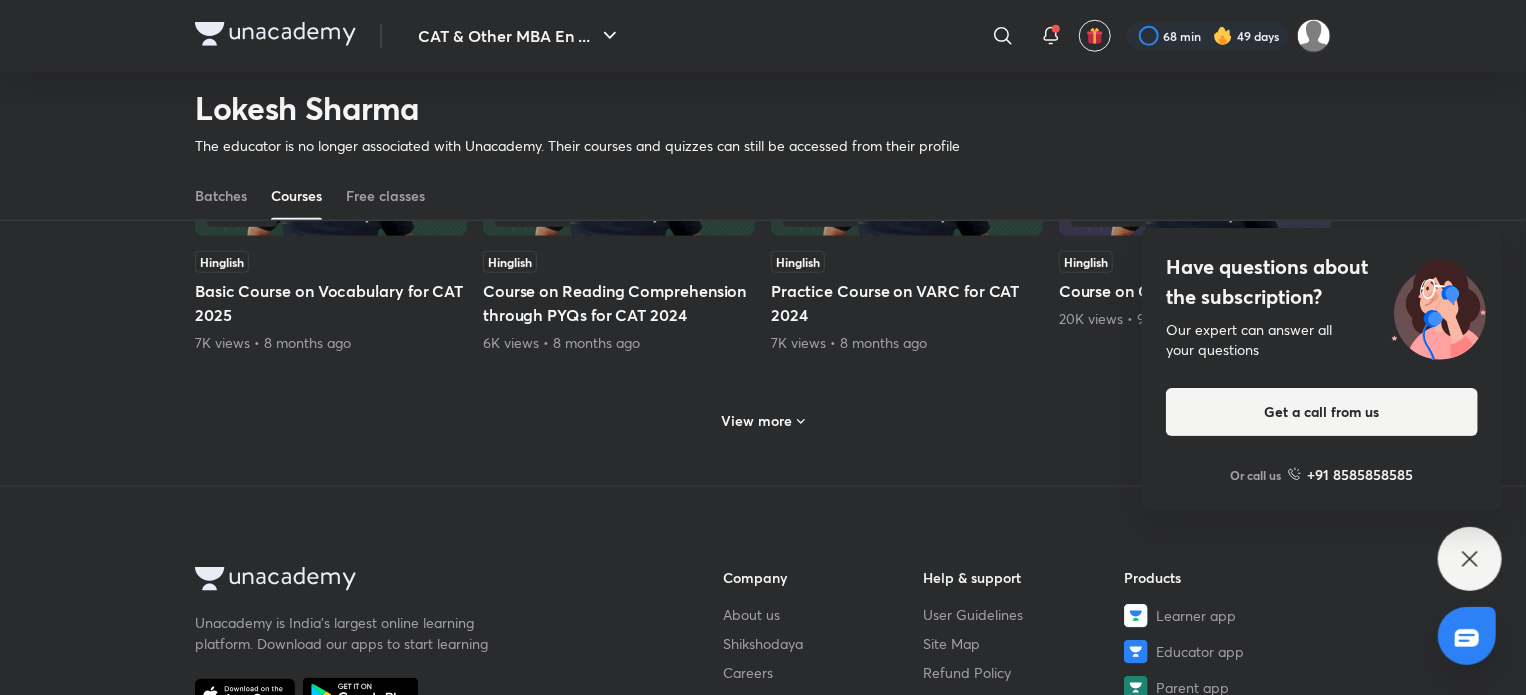 scroll, scrollTop: 962, scrollLeft: 0, axis: vertical 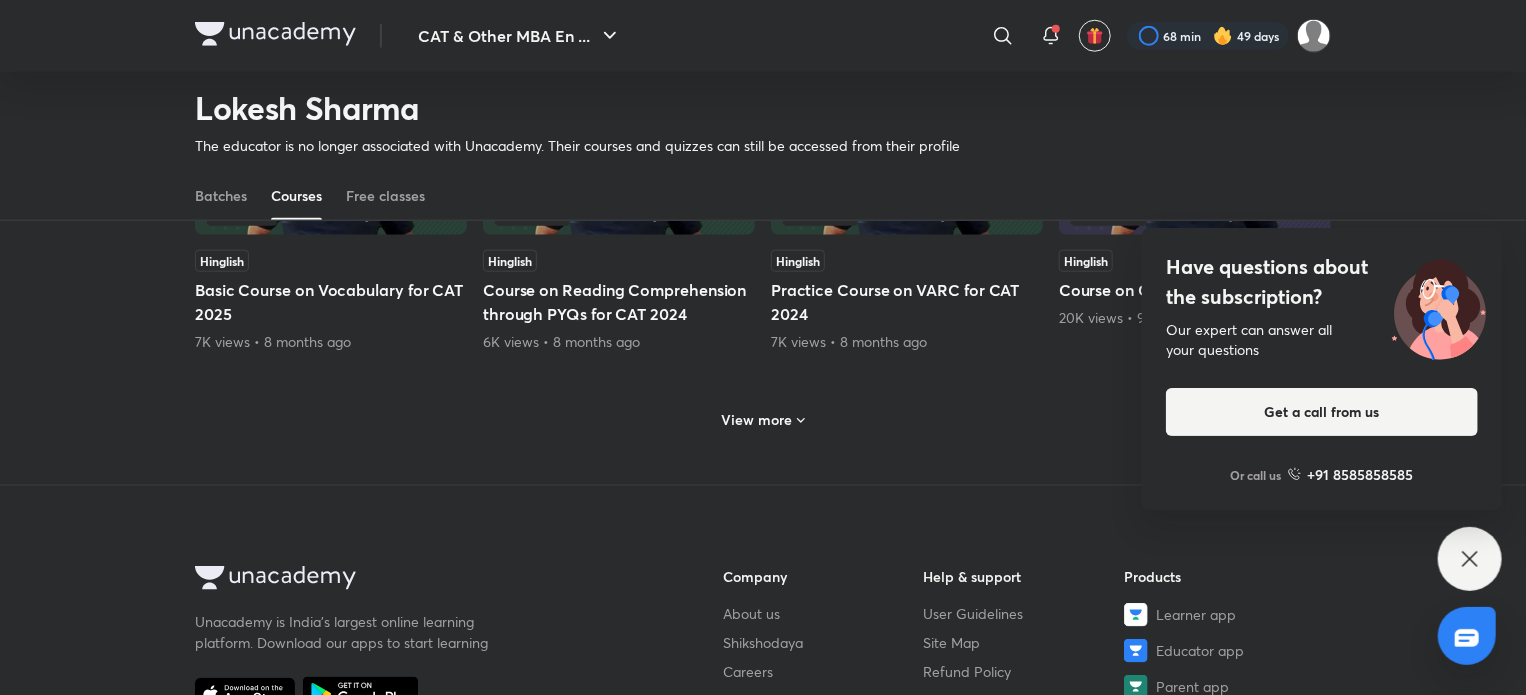 click at bounding box center [801, 422] 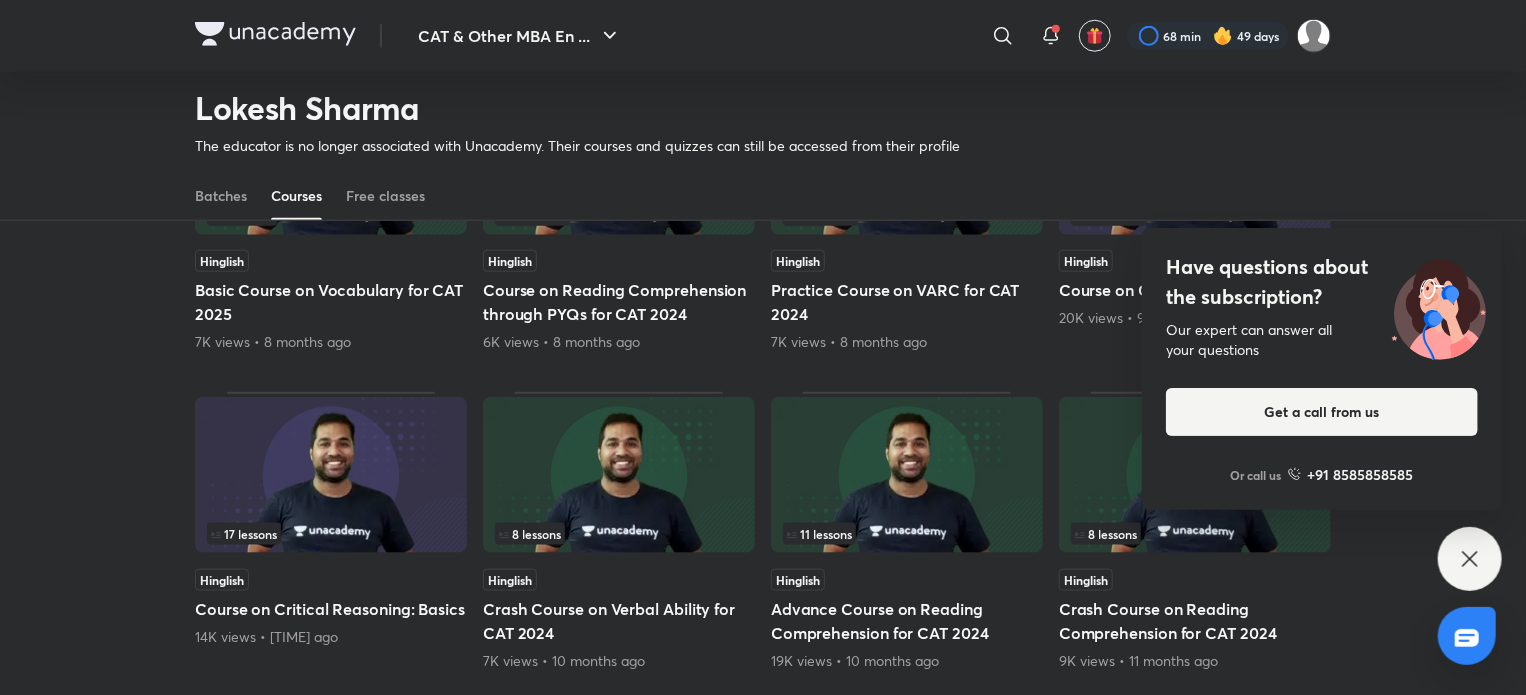 click 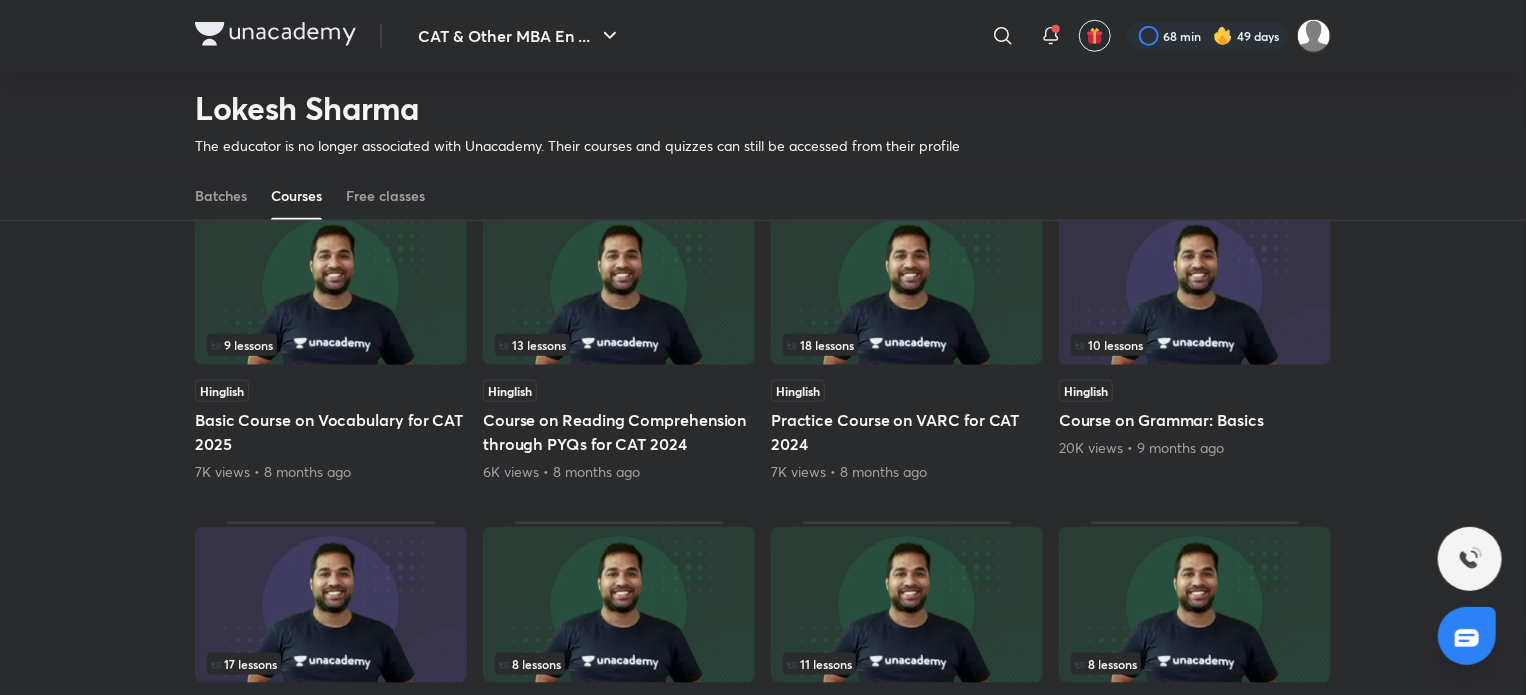 scroll, scrollTop: 831, scrollLeft: 0, axis: vertical 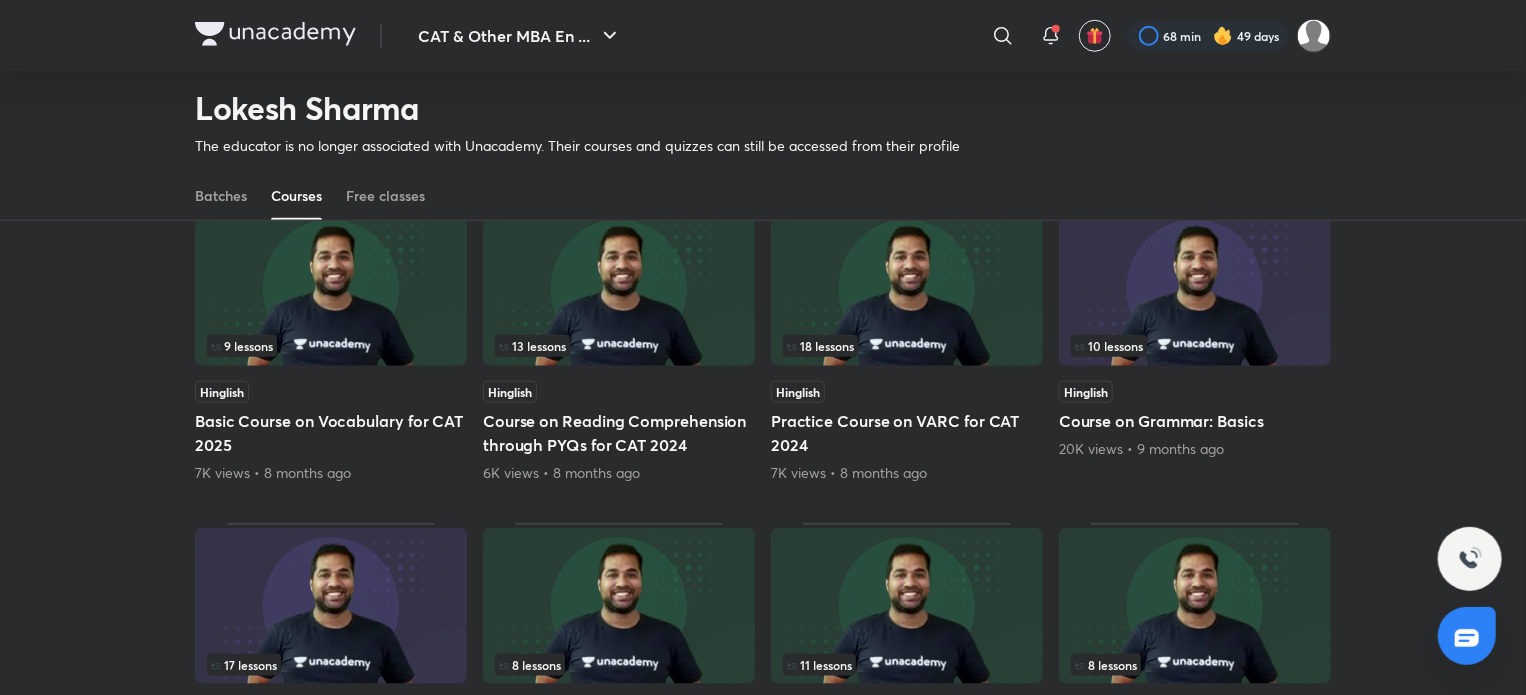 click at bounding box center [619, 288] 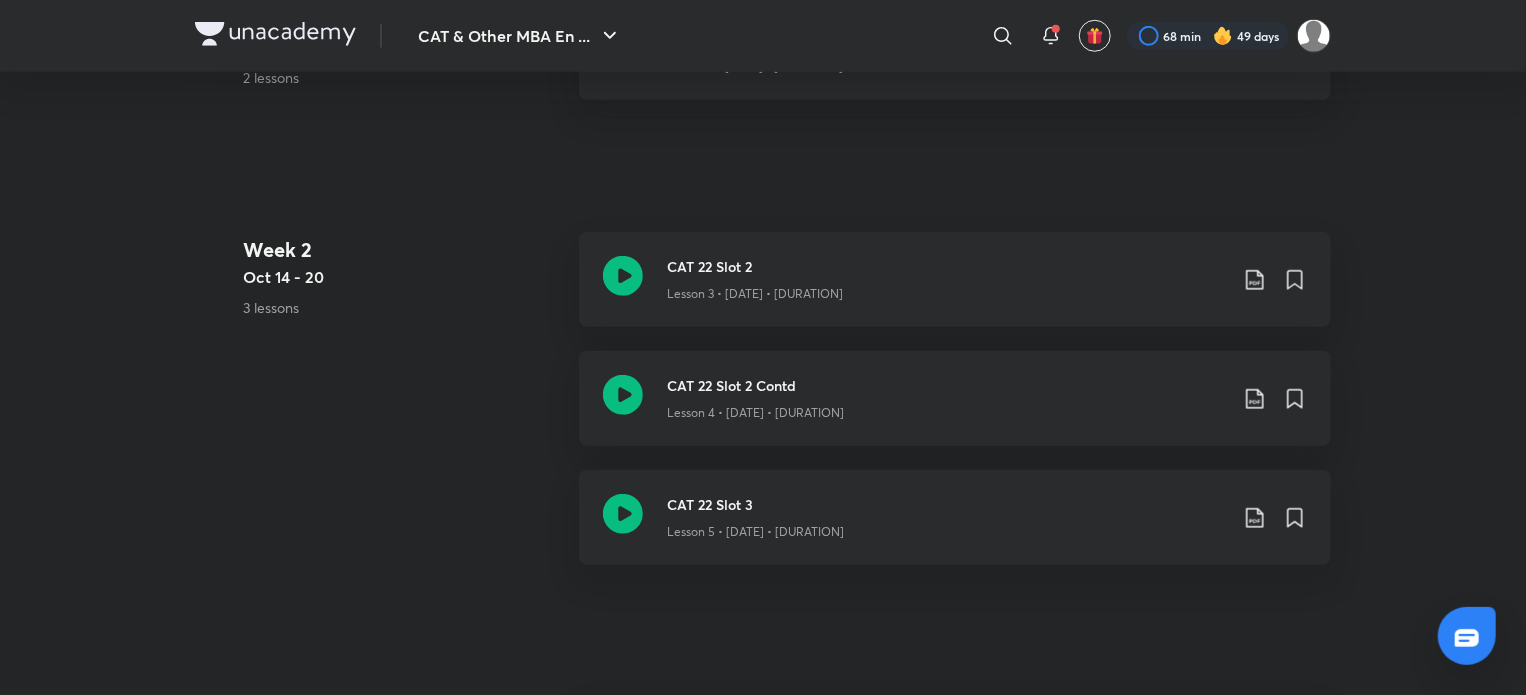 scroll, scrollTop: 0, scrollLeft: 0, axis: both 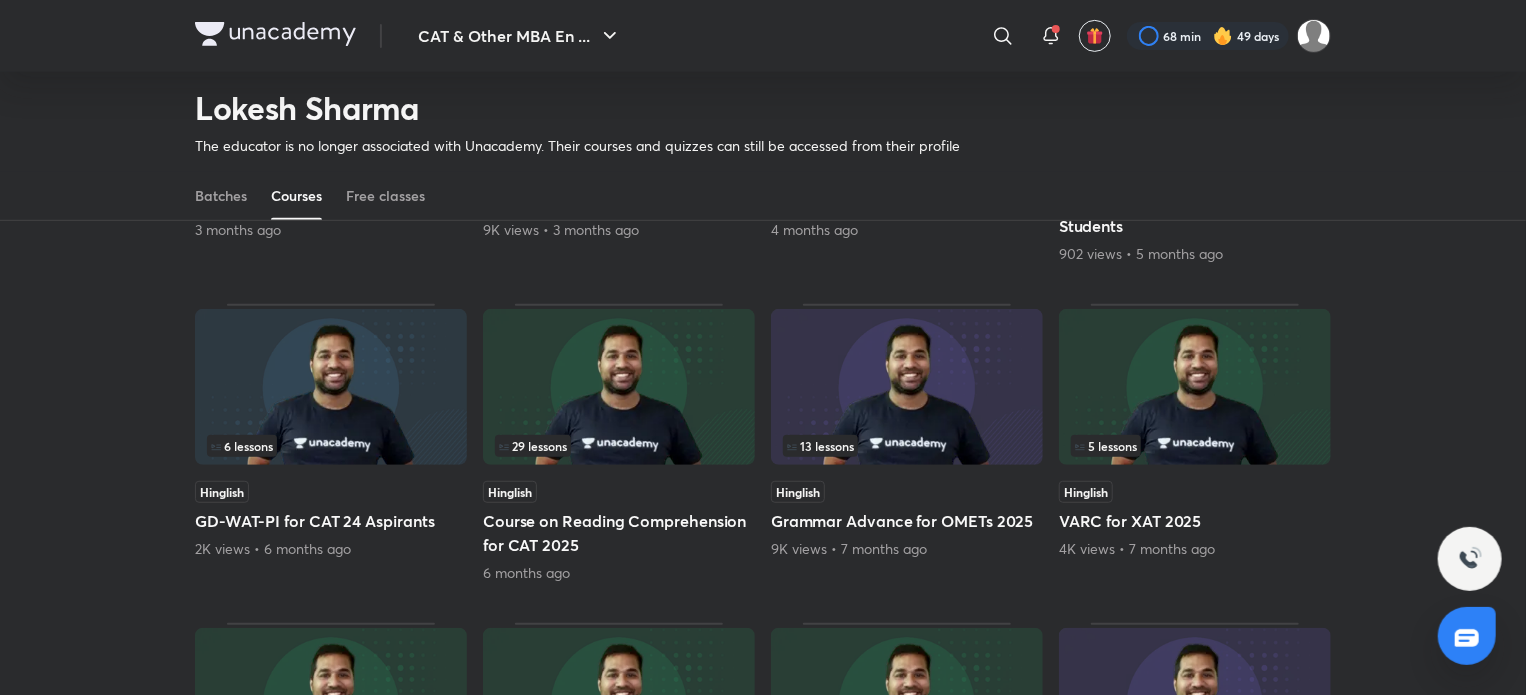 click at bounding box center (619, 387) 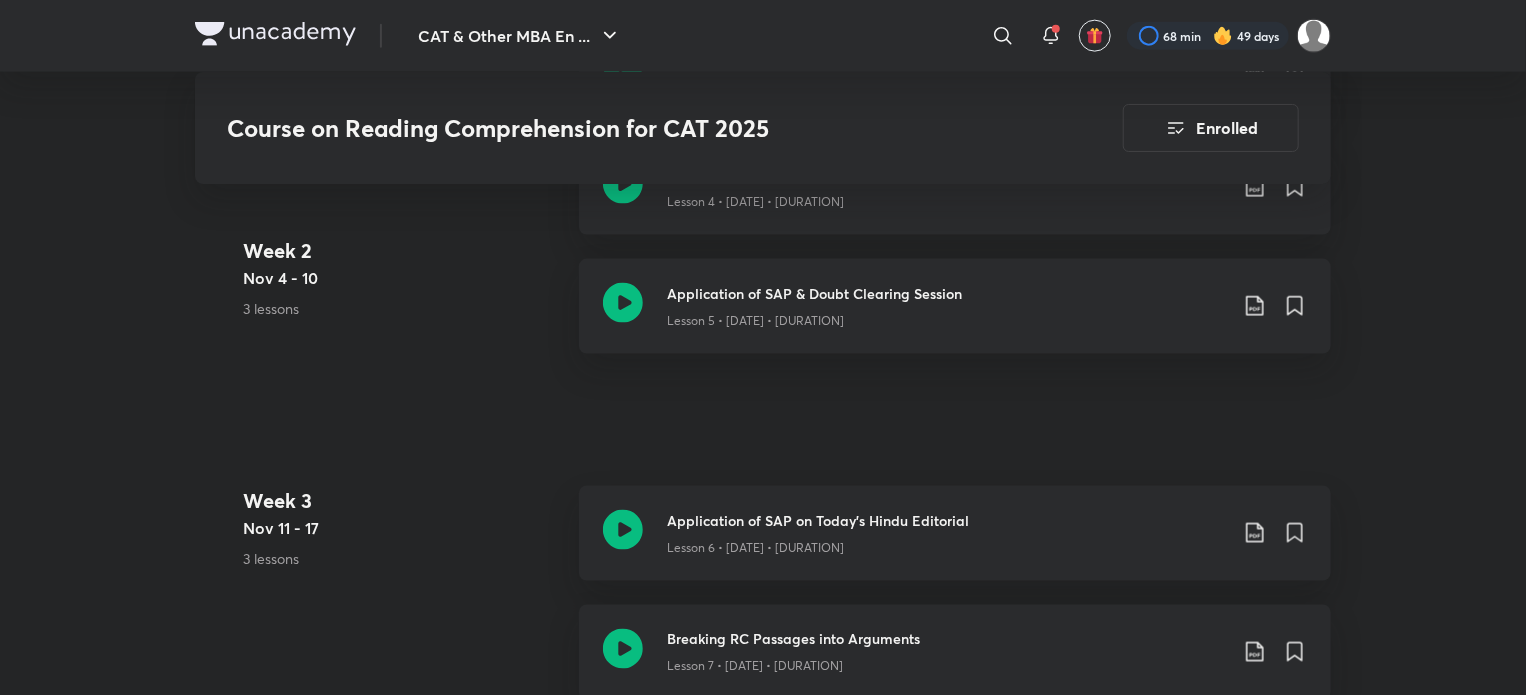 scroll, scrollTop: 1430, scrollLeft: 0, axis: vertical 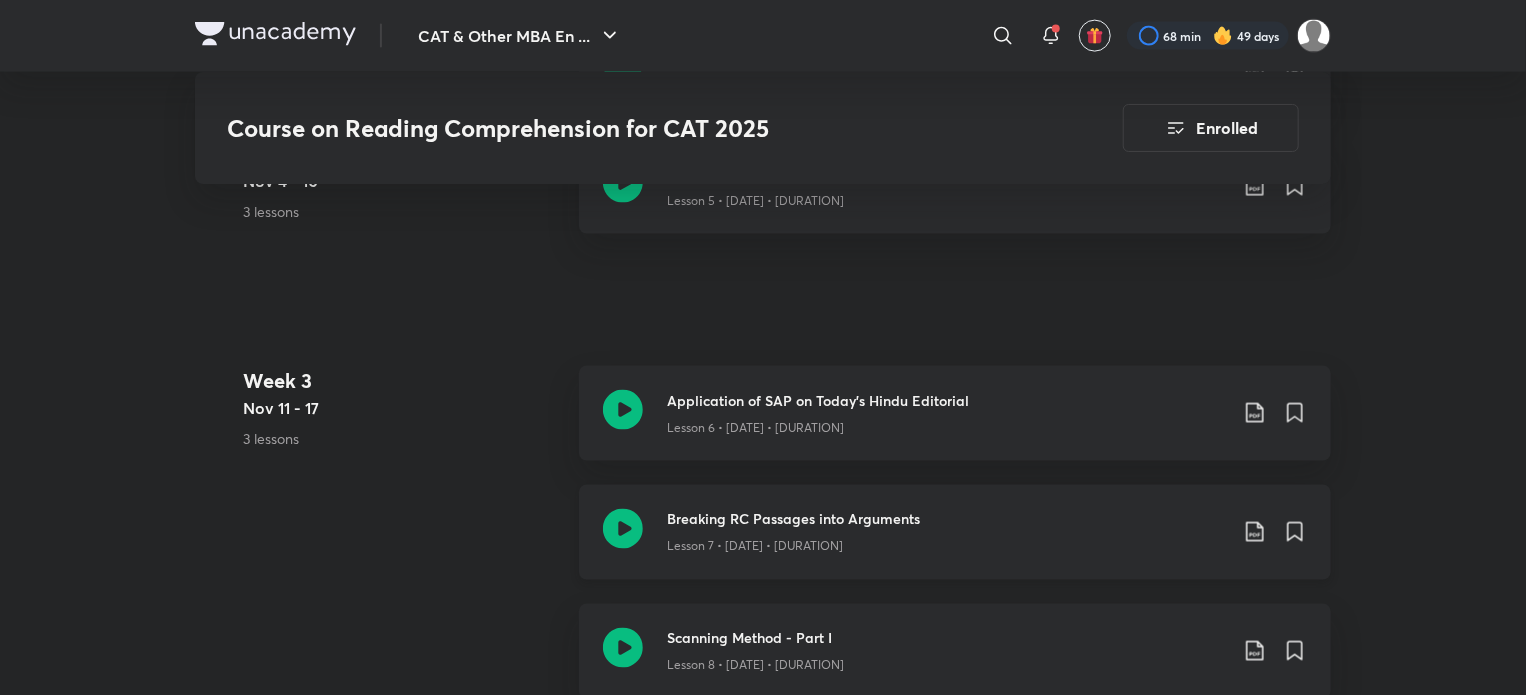 click 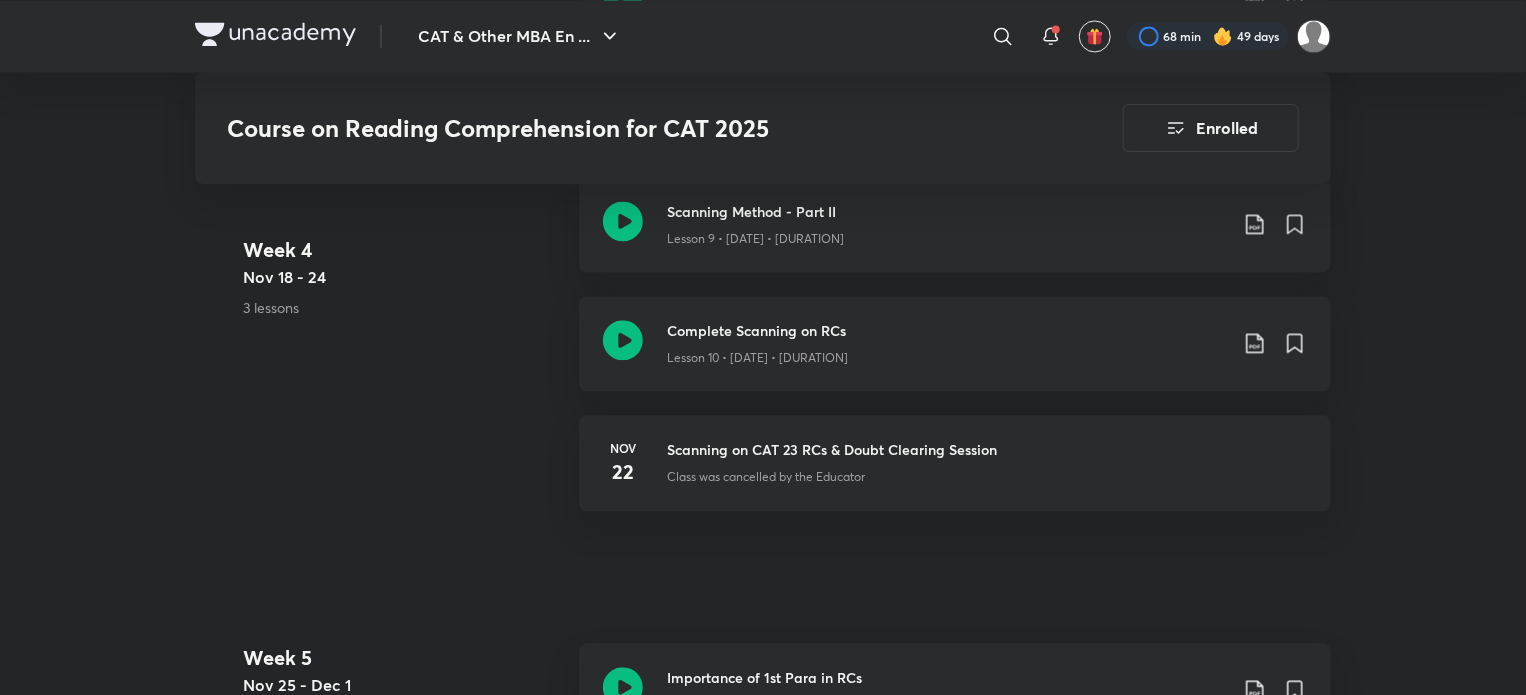 scroll, scrollTop: 2080, scrollLeft: 0, axis: vertical 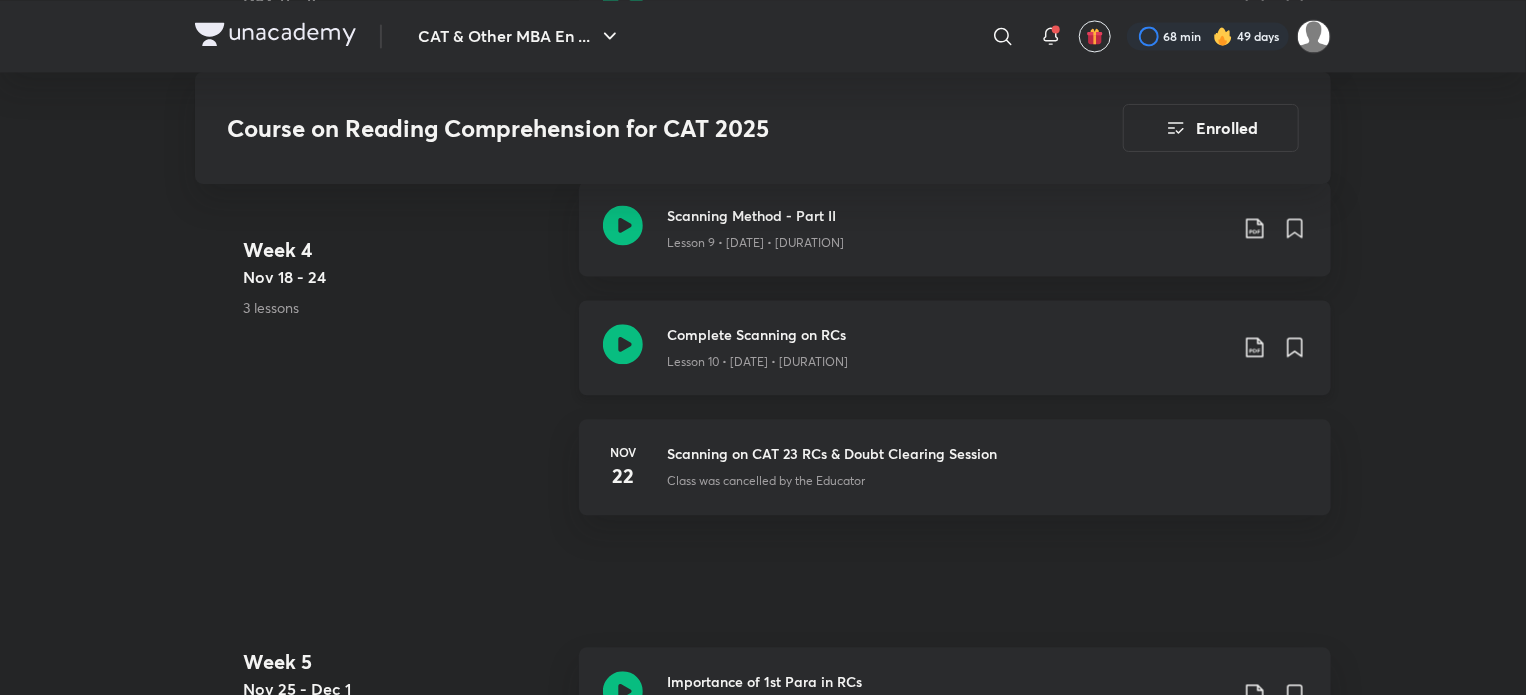 click 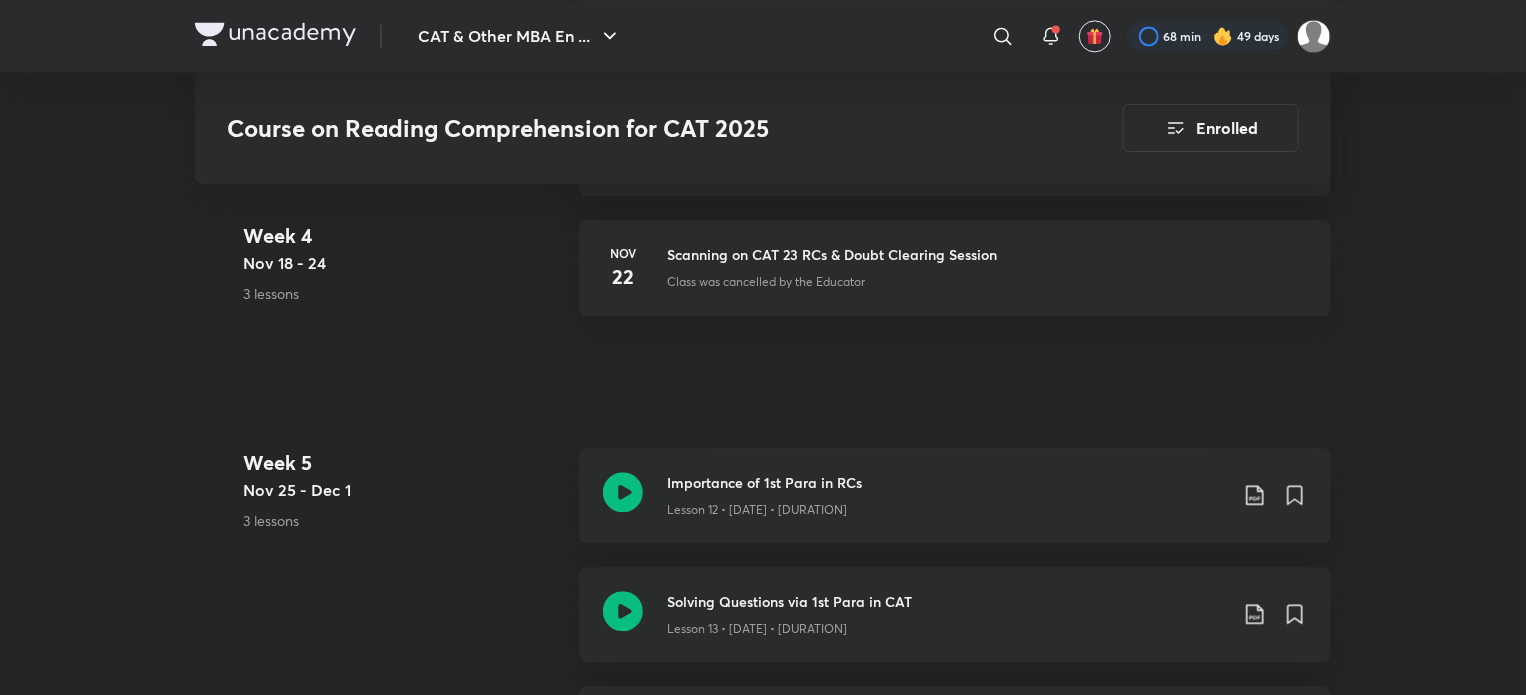 scroll, scrollTop: 2280, scrollLeft: 0, axis: vertical 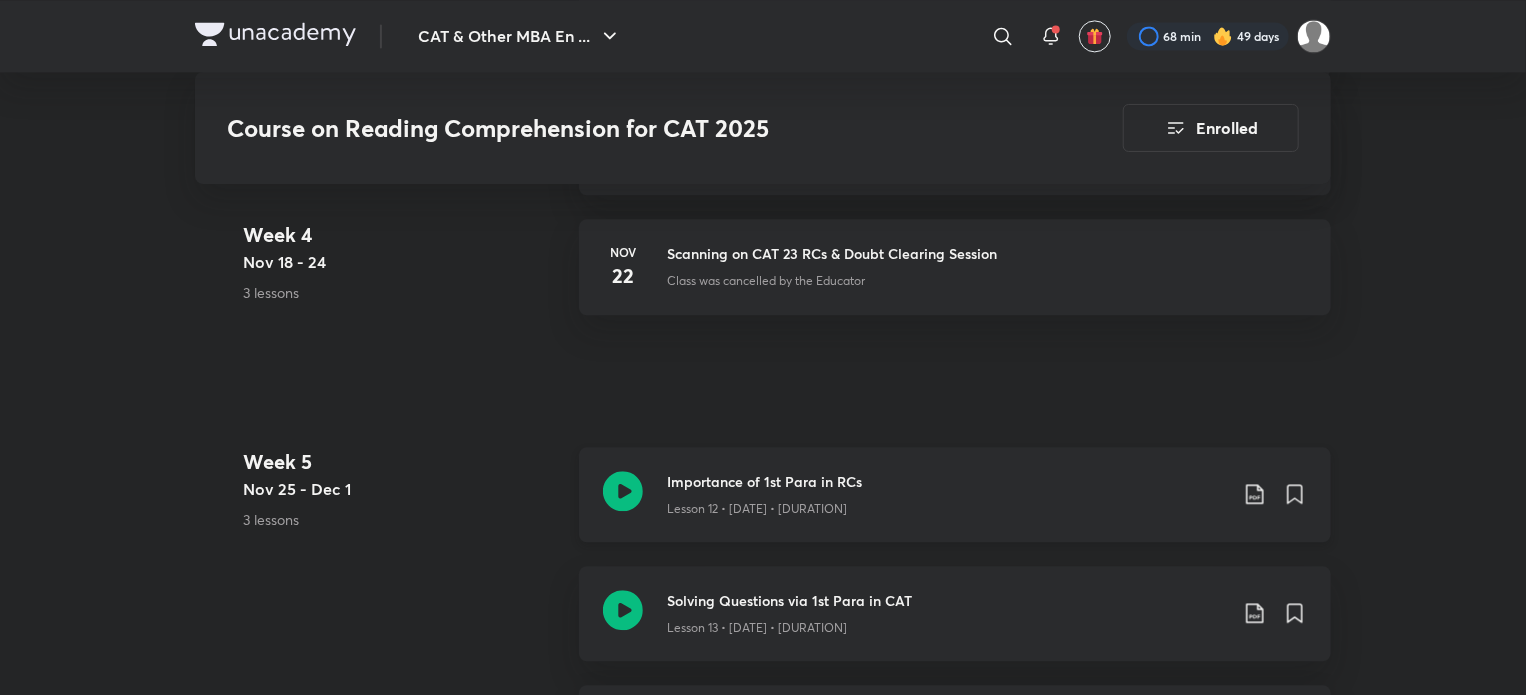 click on "Importance of 1st Para in RCs Lesson 12  •  Nov 27  •  1h 57m" at bounding box center [955, 494] 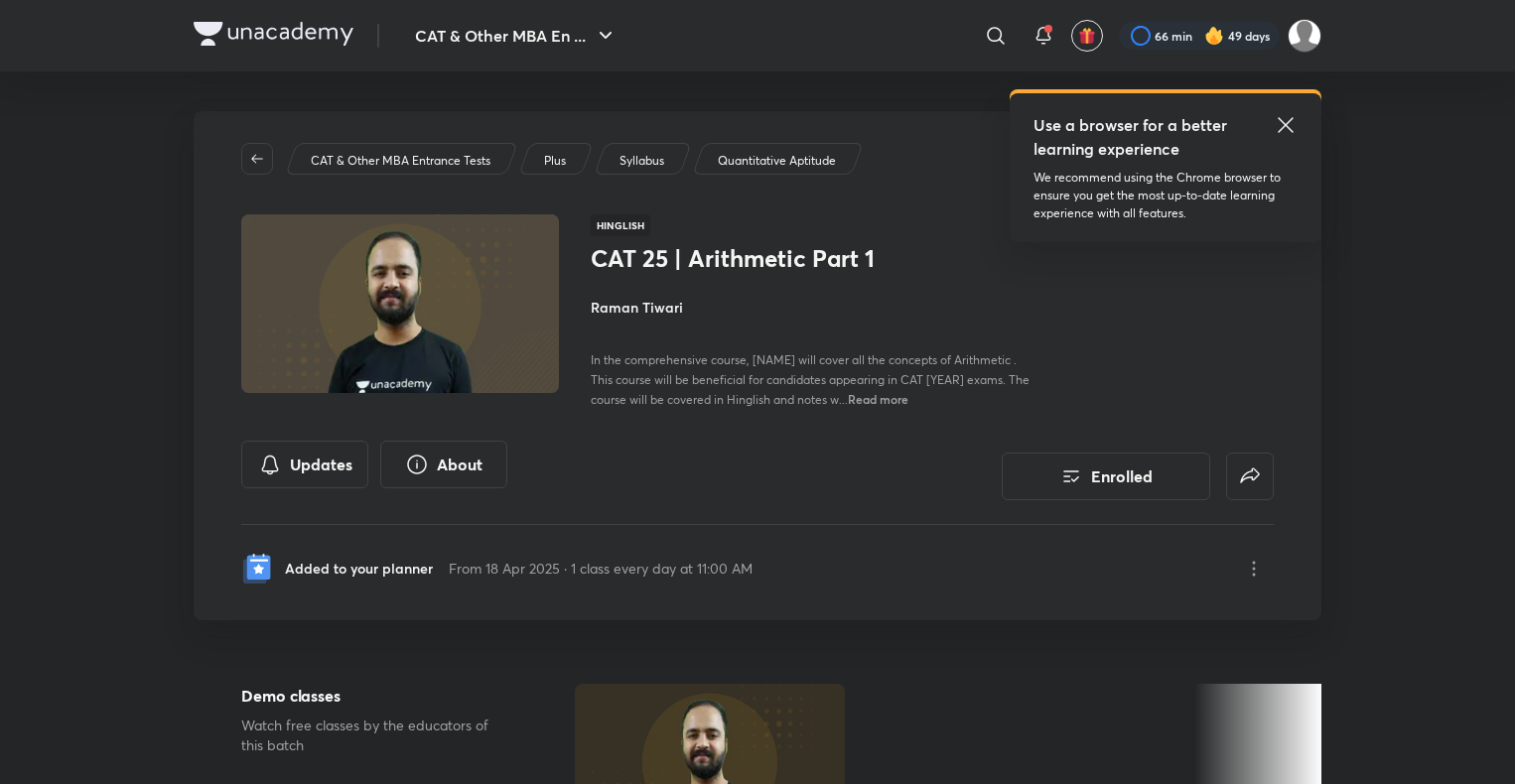scroll, scrollTop: 292, scrollLeft: 0, axis: vertical 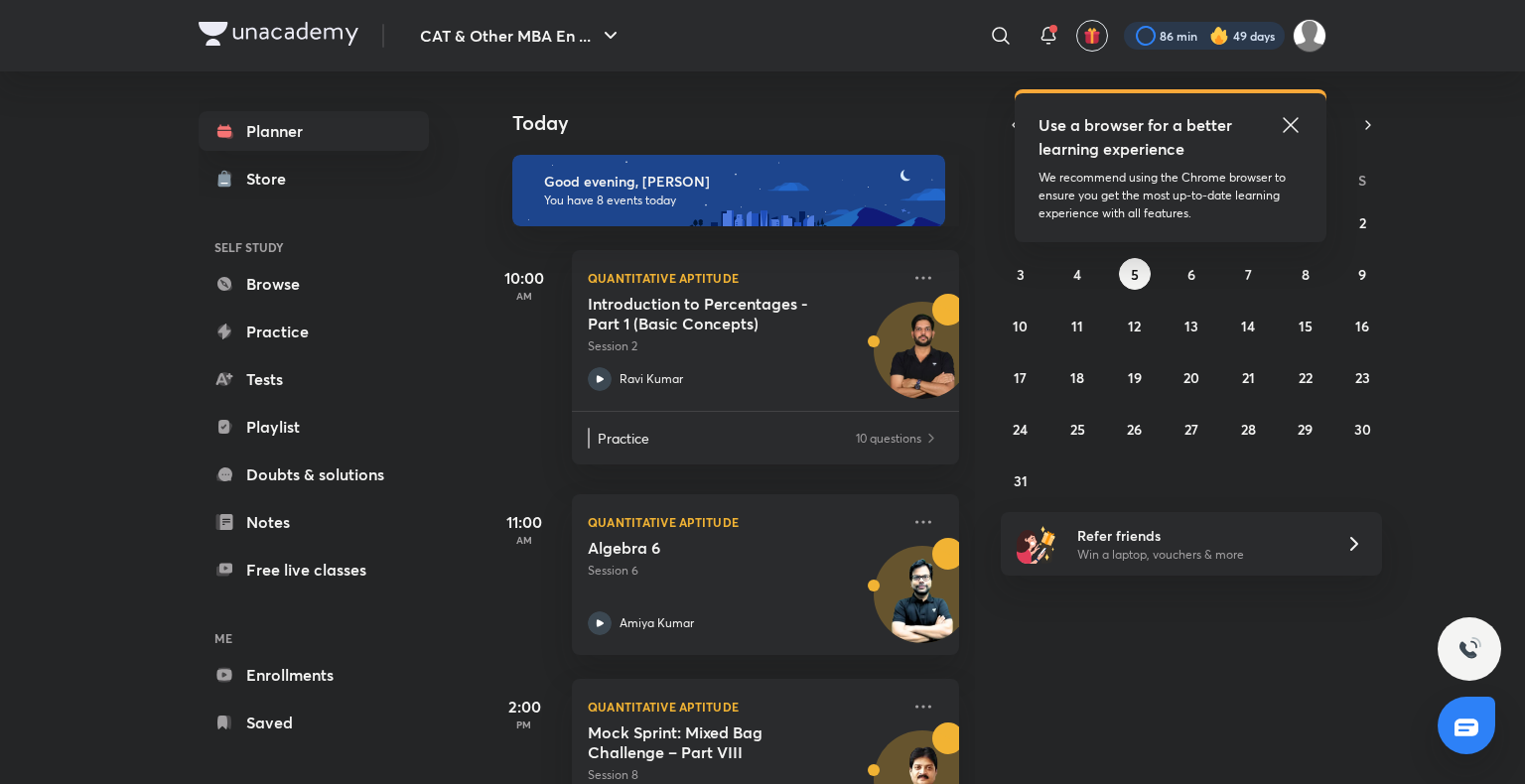 click at bounding box center [1204, 36] 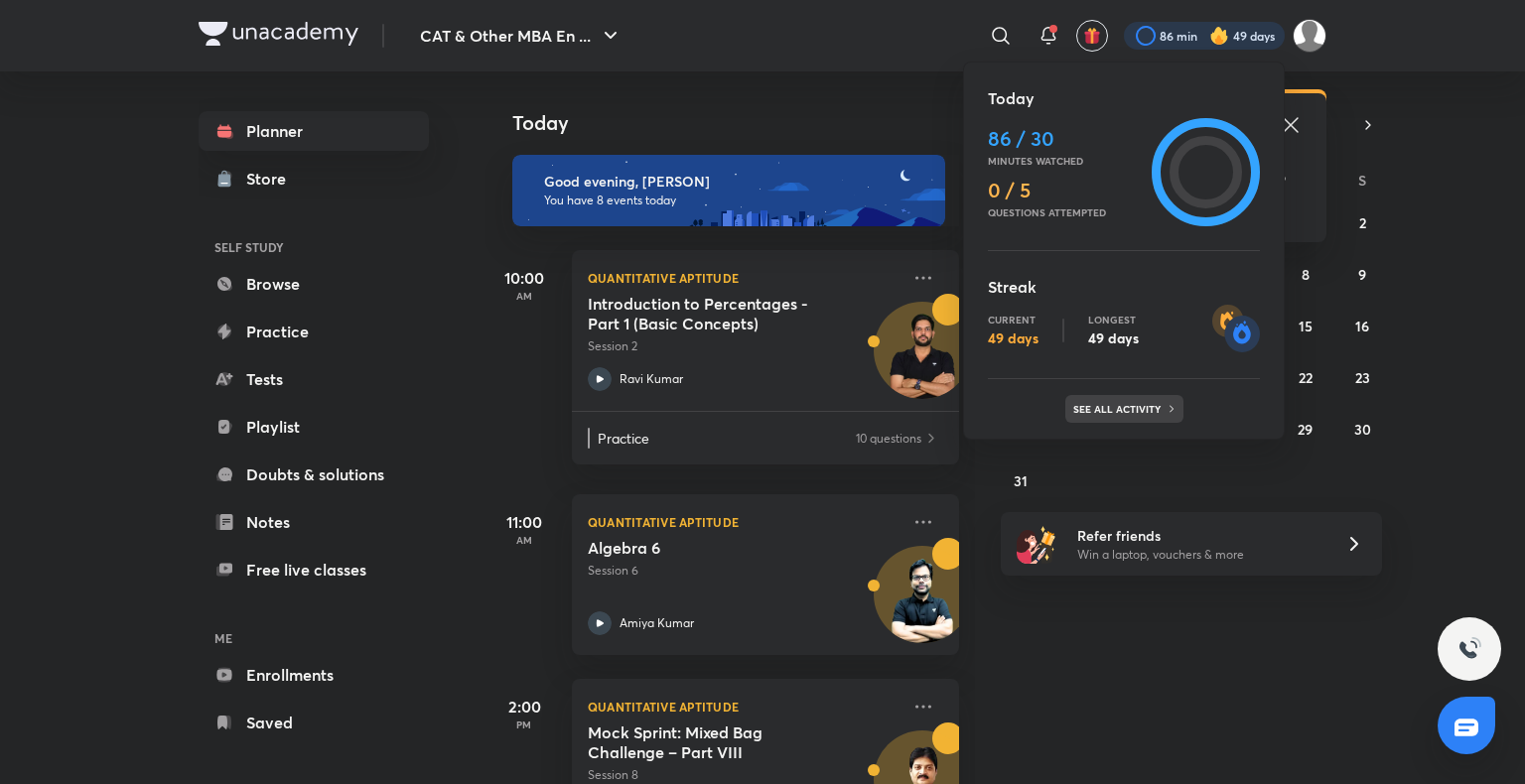 click on "See all activity" at bounding box center (1124, 409) 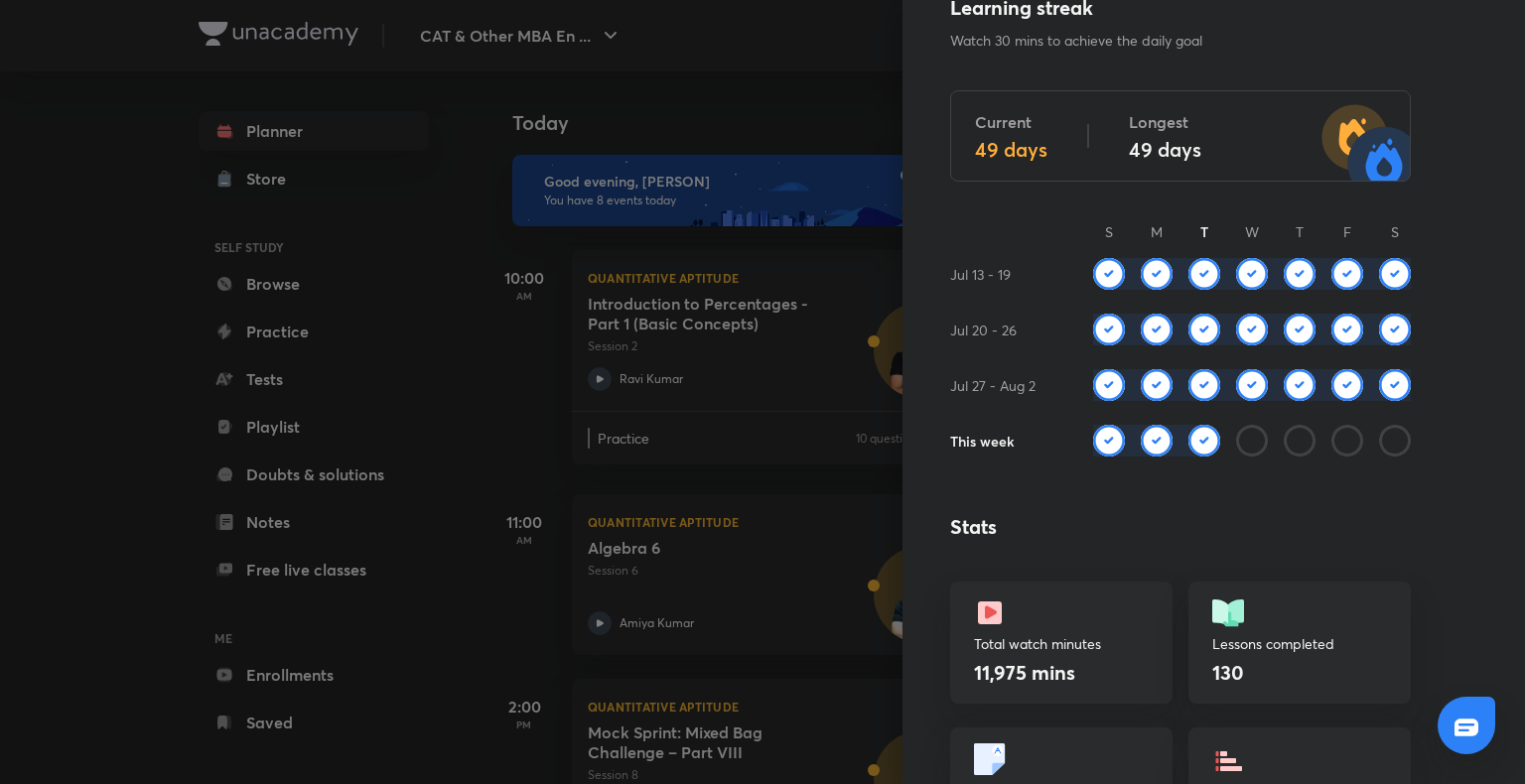 scroll, scrollTop: 91, scrollLeft: 0, axis: vertical 